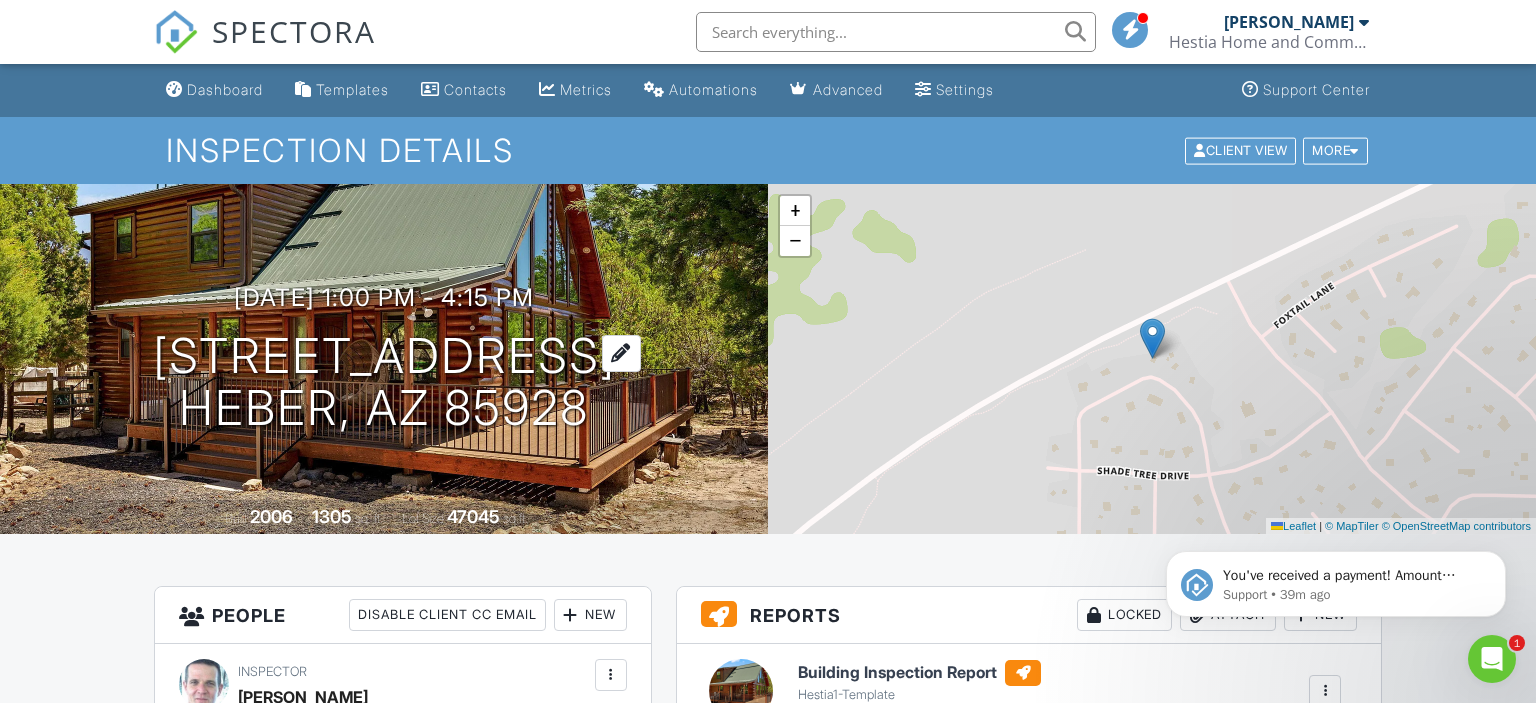 scroll, scrollTop: 0, scrollLeft: 0, axis: both 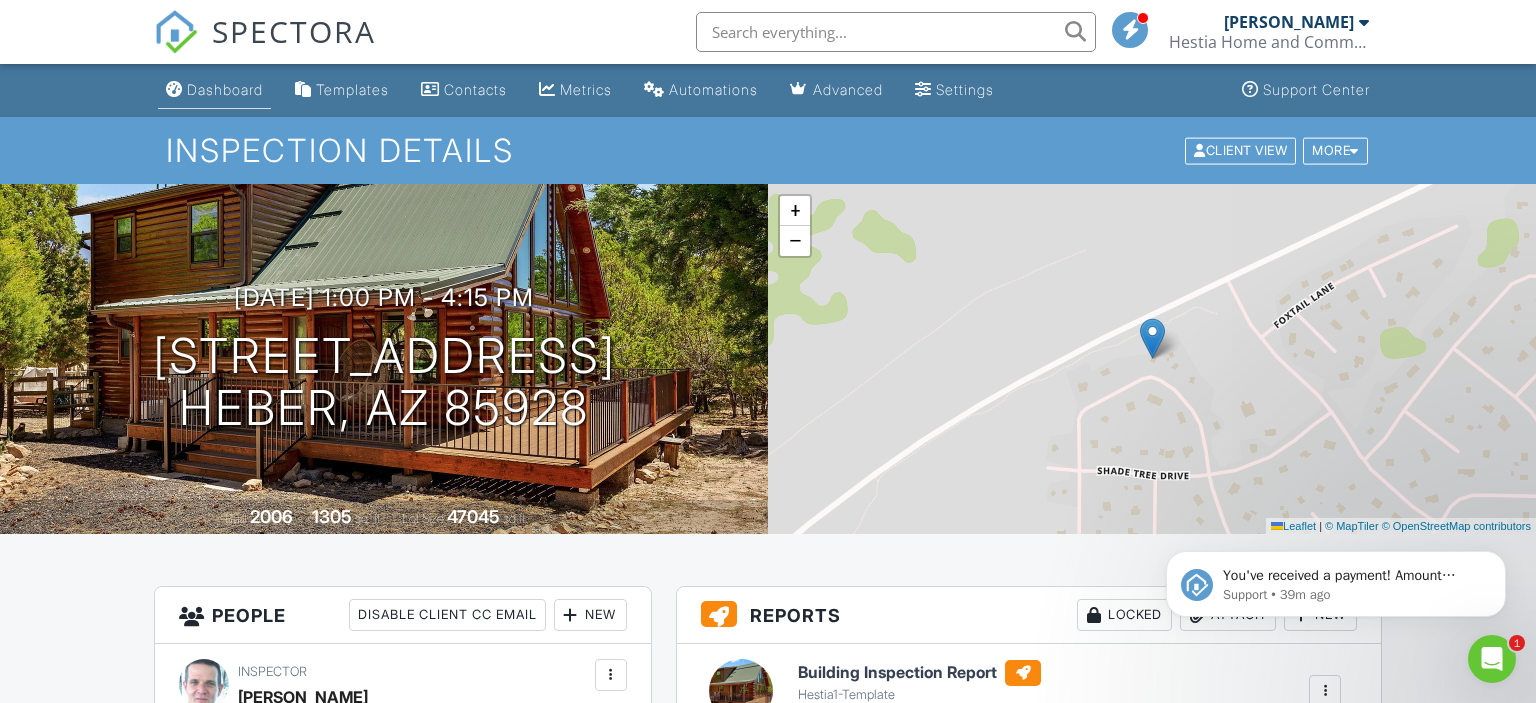click on "Dashboard" at bounding box center (214, 90) 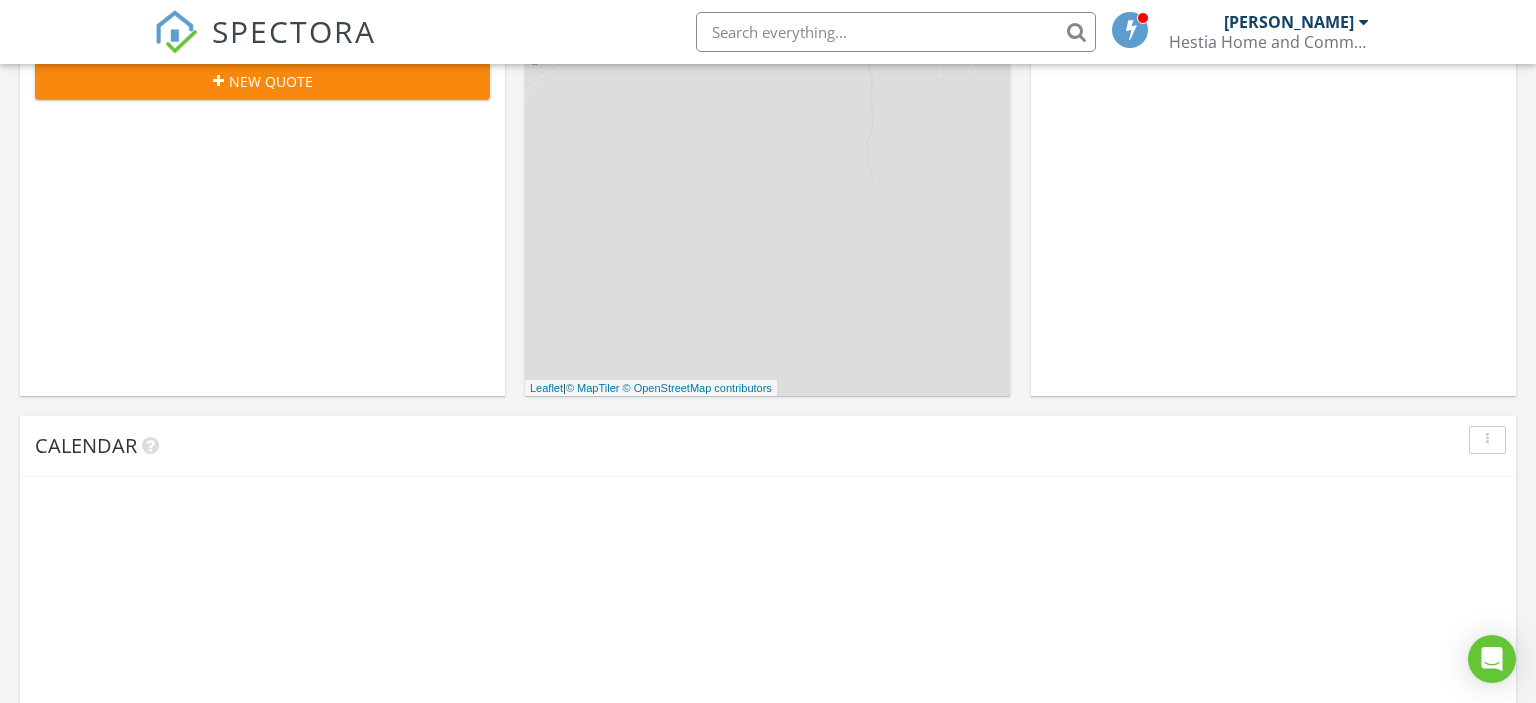 scroll, scrollTop: 547, scrollLeft: 0, axis: vertical 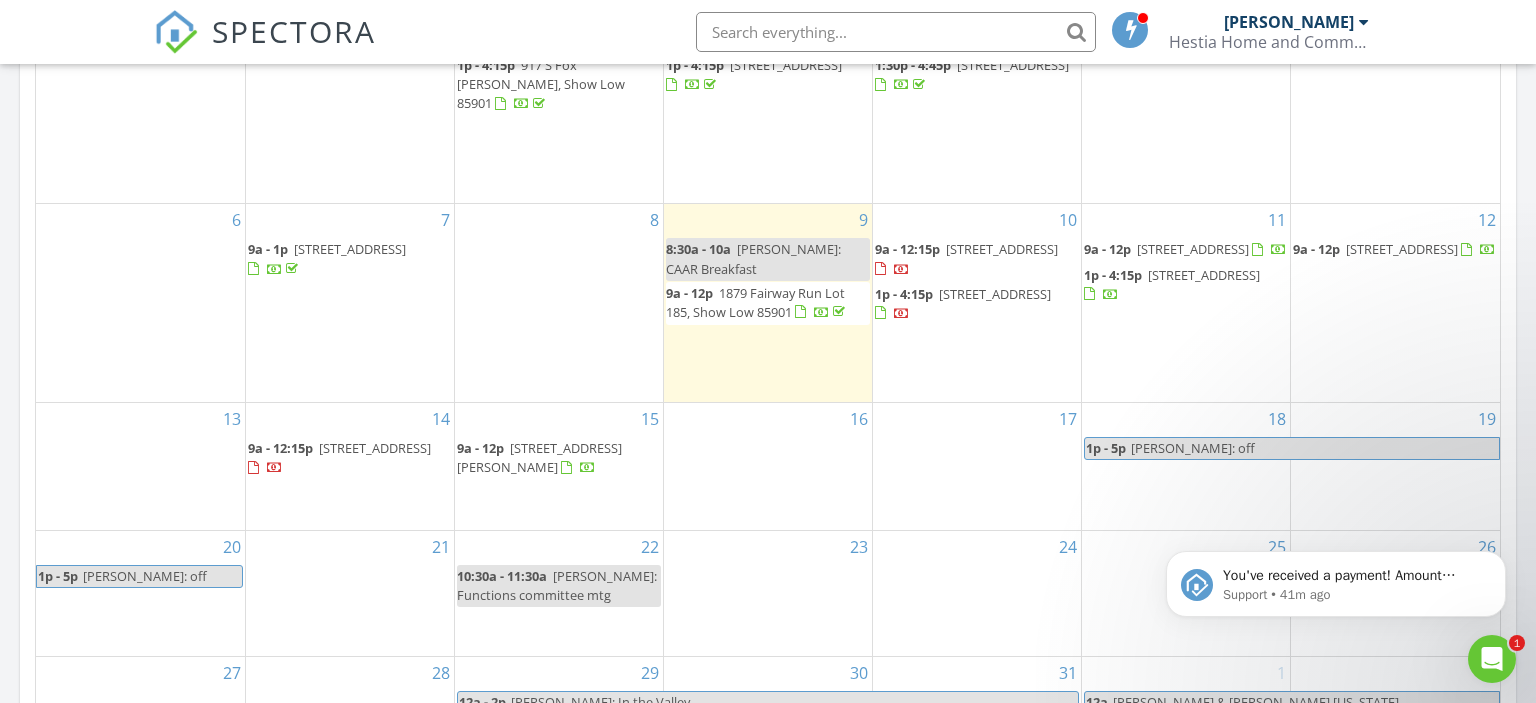 click 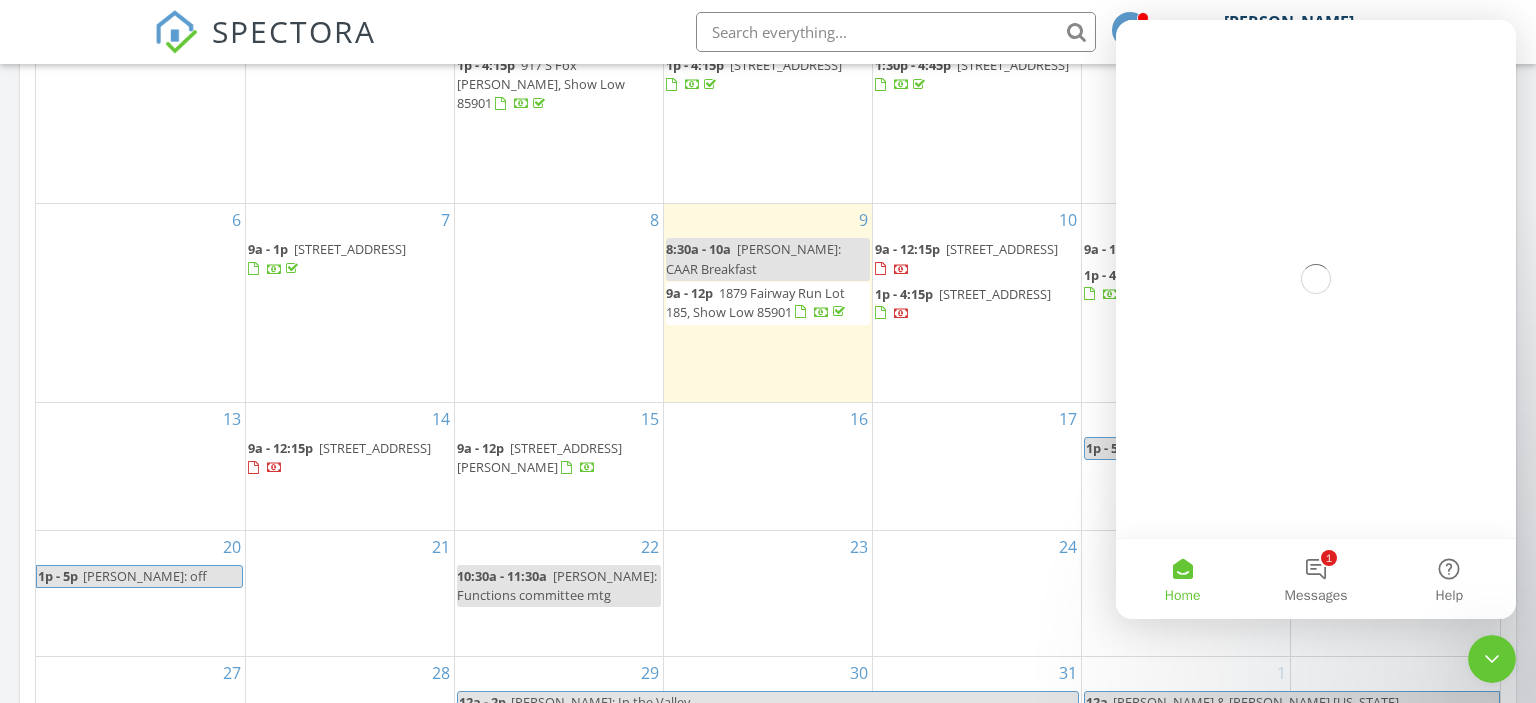 scroll, scrollTop: 0, scrollLeft: 0, axis: both 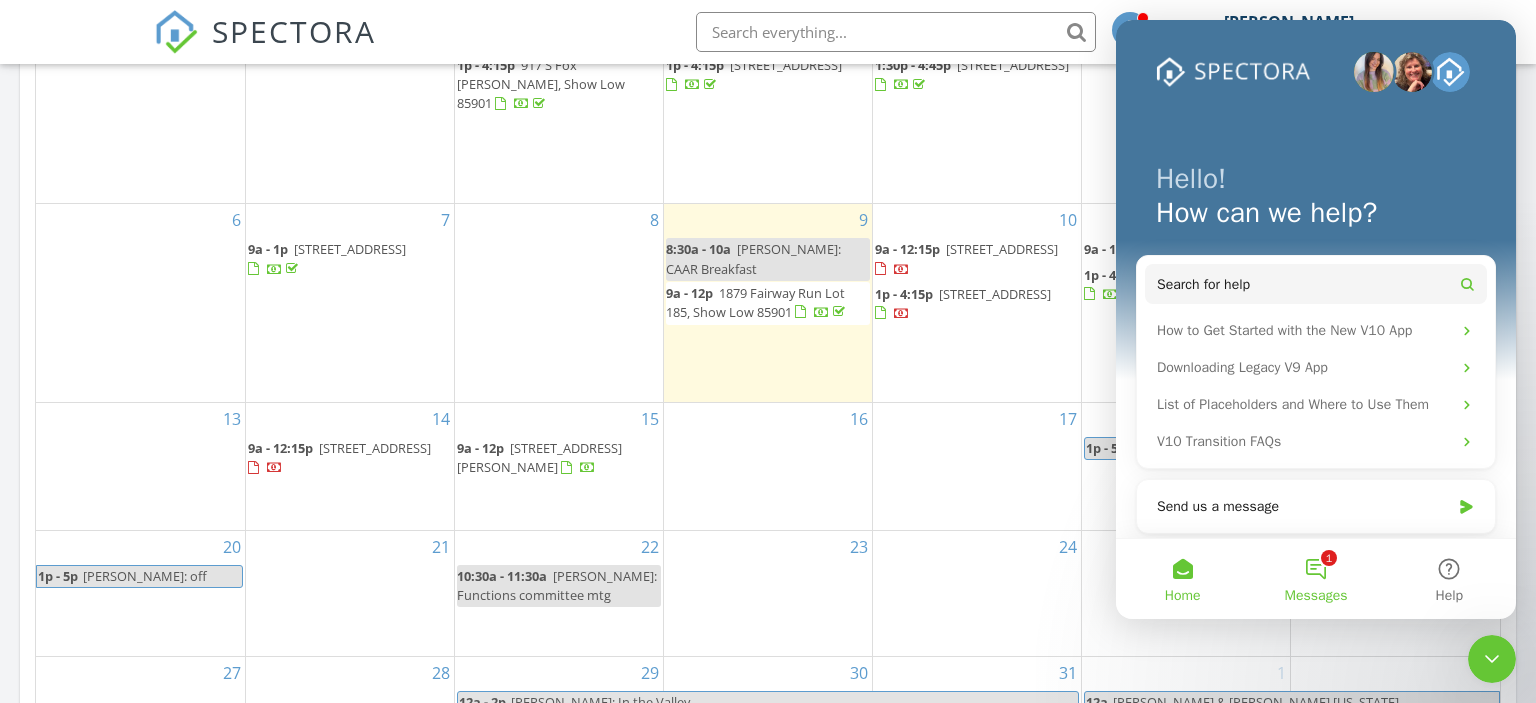 click on "1 Messages" at bounding box center [1315, 579] 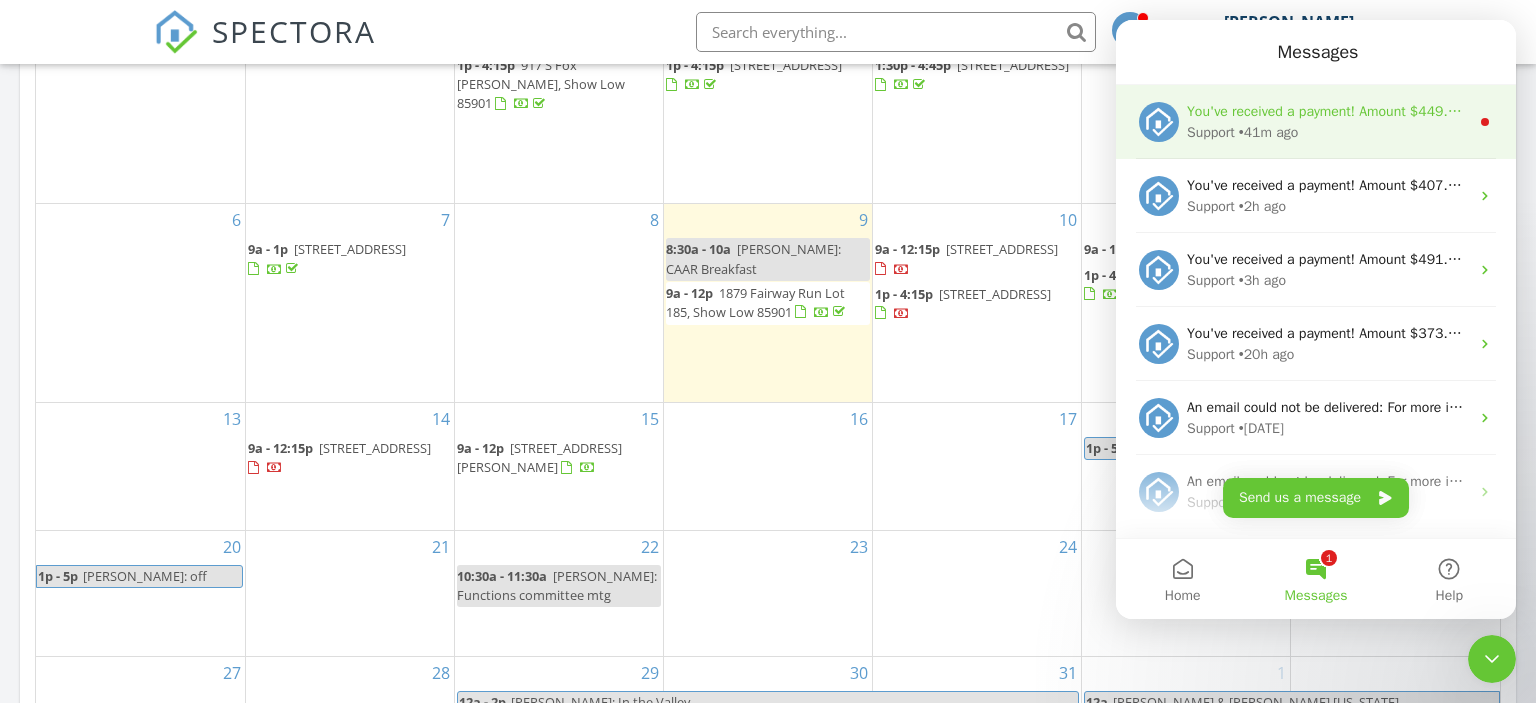 click on "You've received a payment!  Amount  $449.00  Fee  $12.65  Net  $436.35  Transaction #  pi_3Rj9chK7snlDGpRF1cEND4nn  Inspection  1464 Low Mountain Trail, Heber, AZ 85928 Payouts to your bank or debit card occur on a daily basis. Each payment usually takes two business days to process. You can view your pending payout amount here. If you have any questions reach out on our chat bubble at app.spectora.com." at bounding box center (2392, 111) 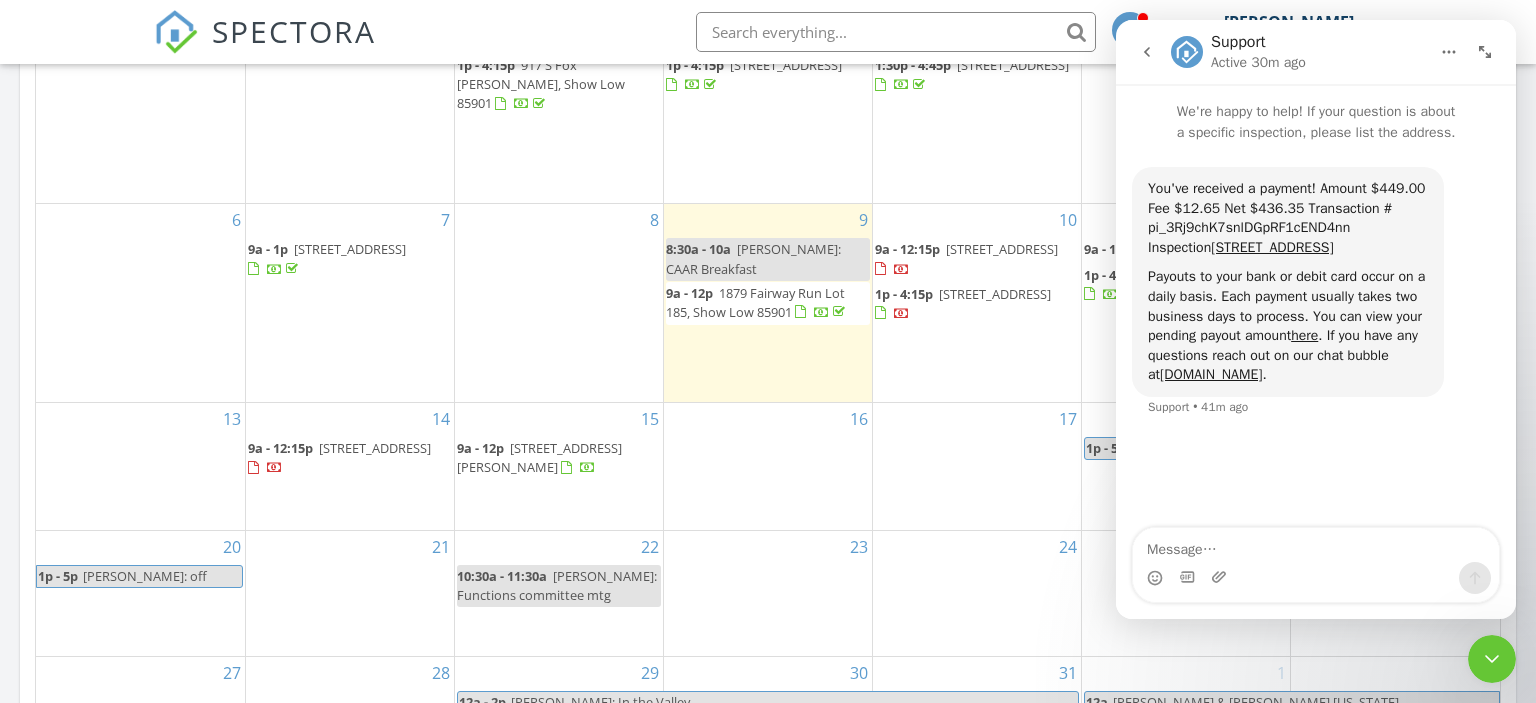 click 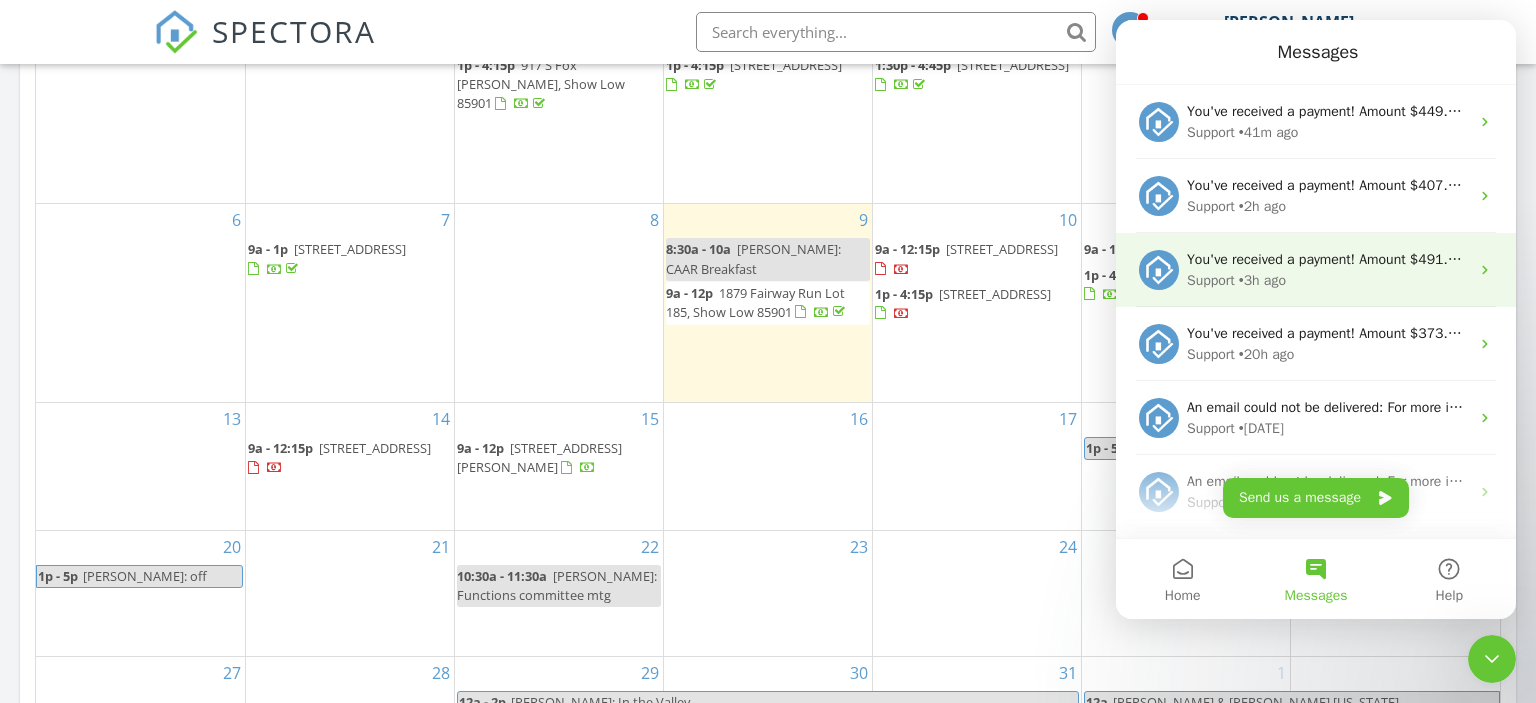 scroll, scrollTop: 0, scrollLeft: 0, axis: both 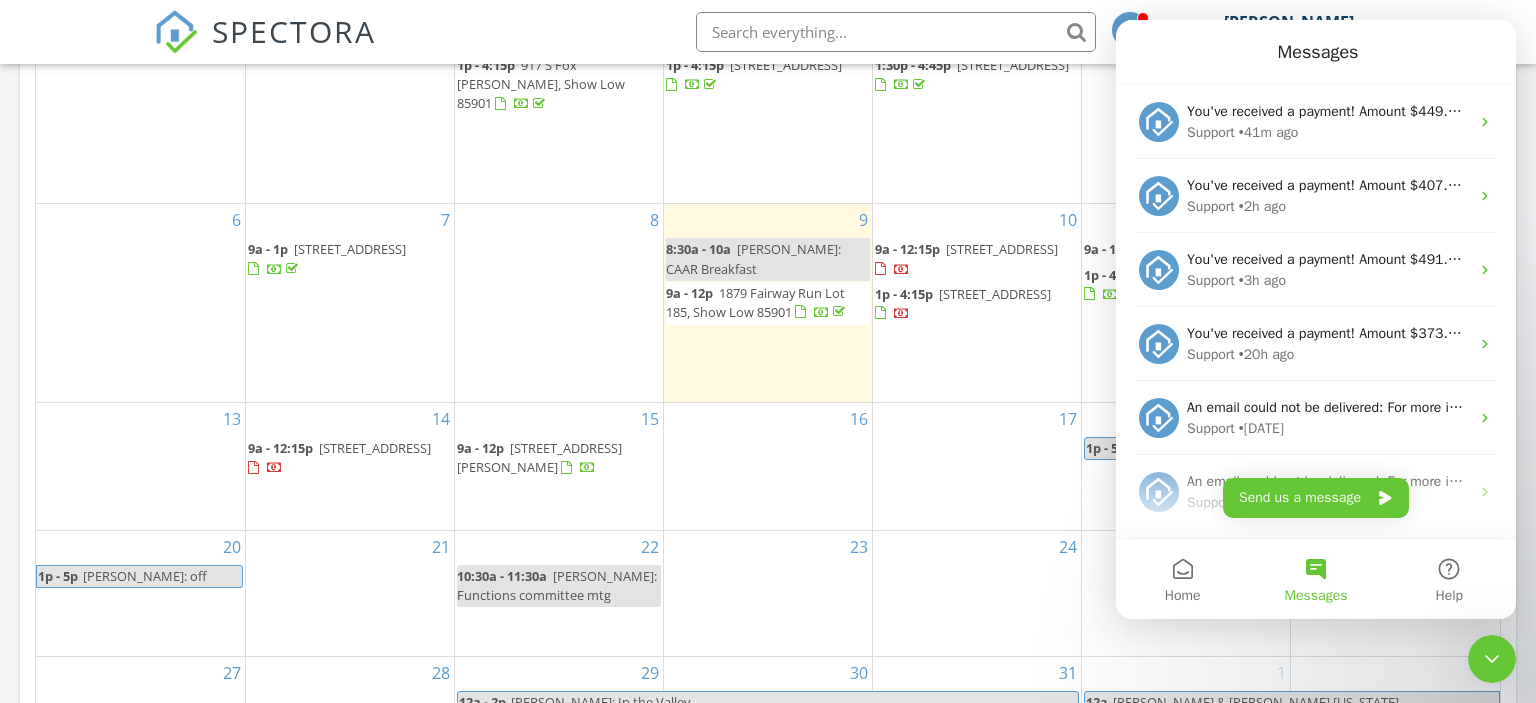 click 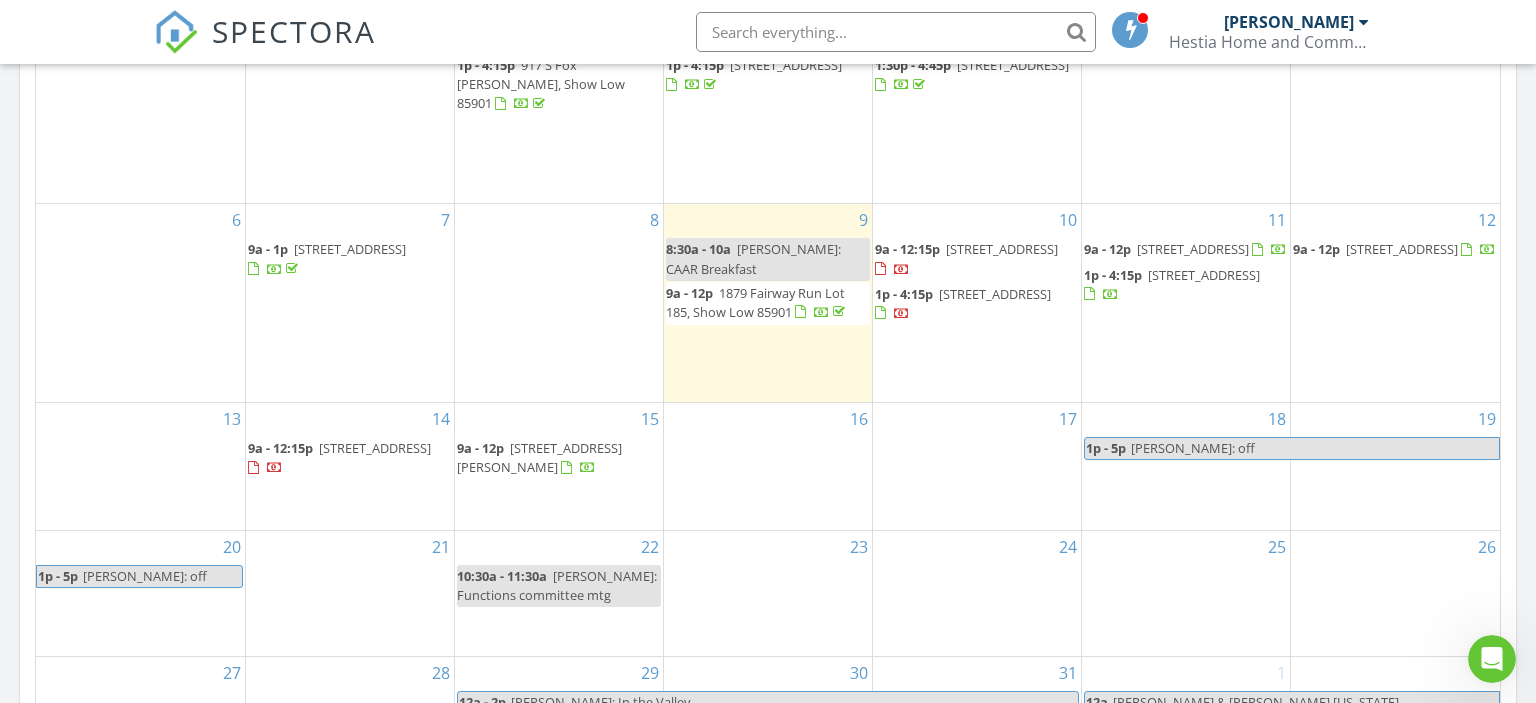 scroll, scrollTop: 0, scrollLeft: 0, axis: both 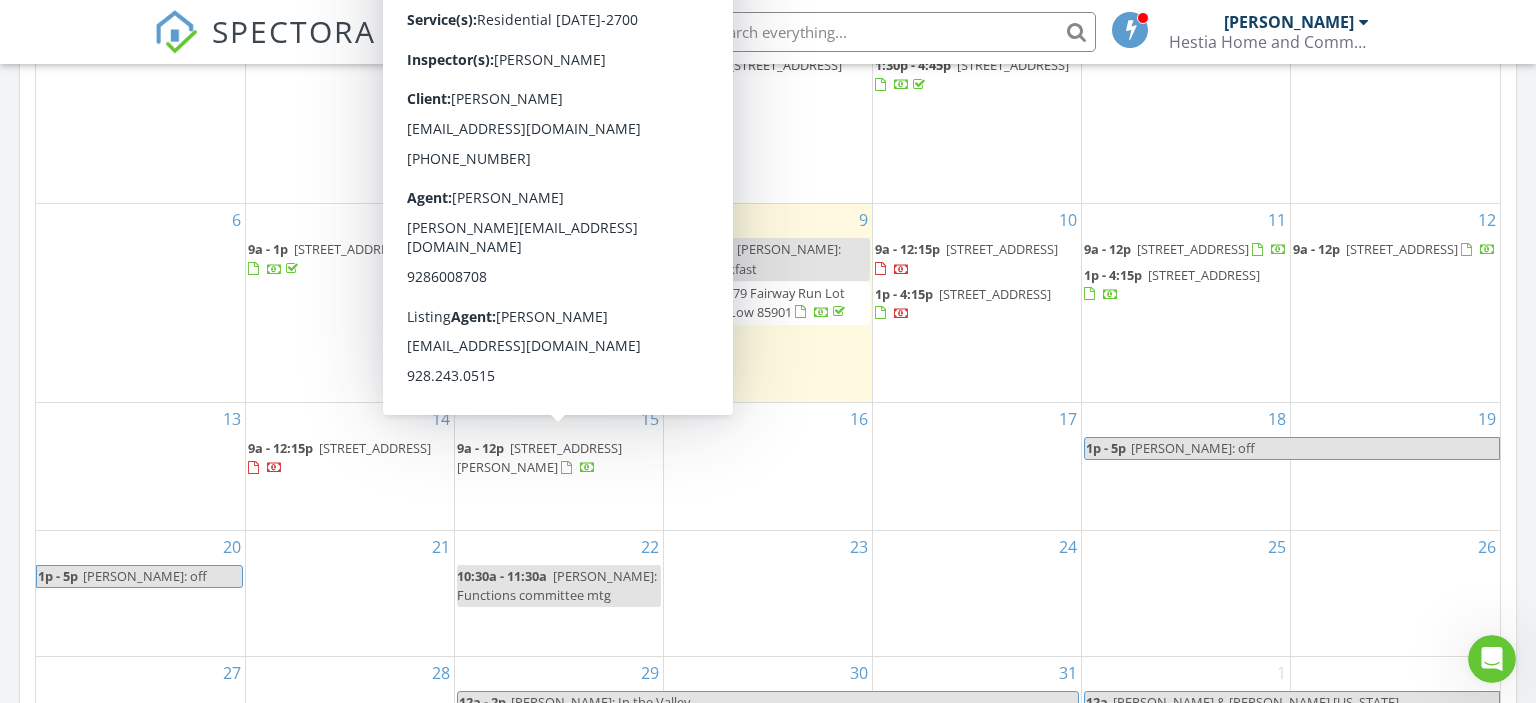 click on "9a - 12p
1571 Harvest Ct , Taylor 85939" at bounding box center [559, 458] 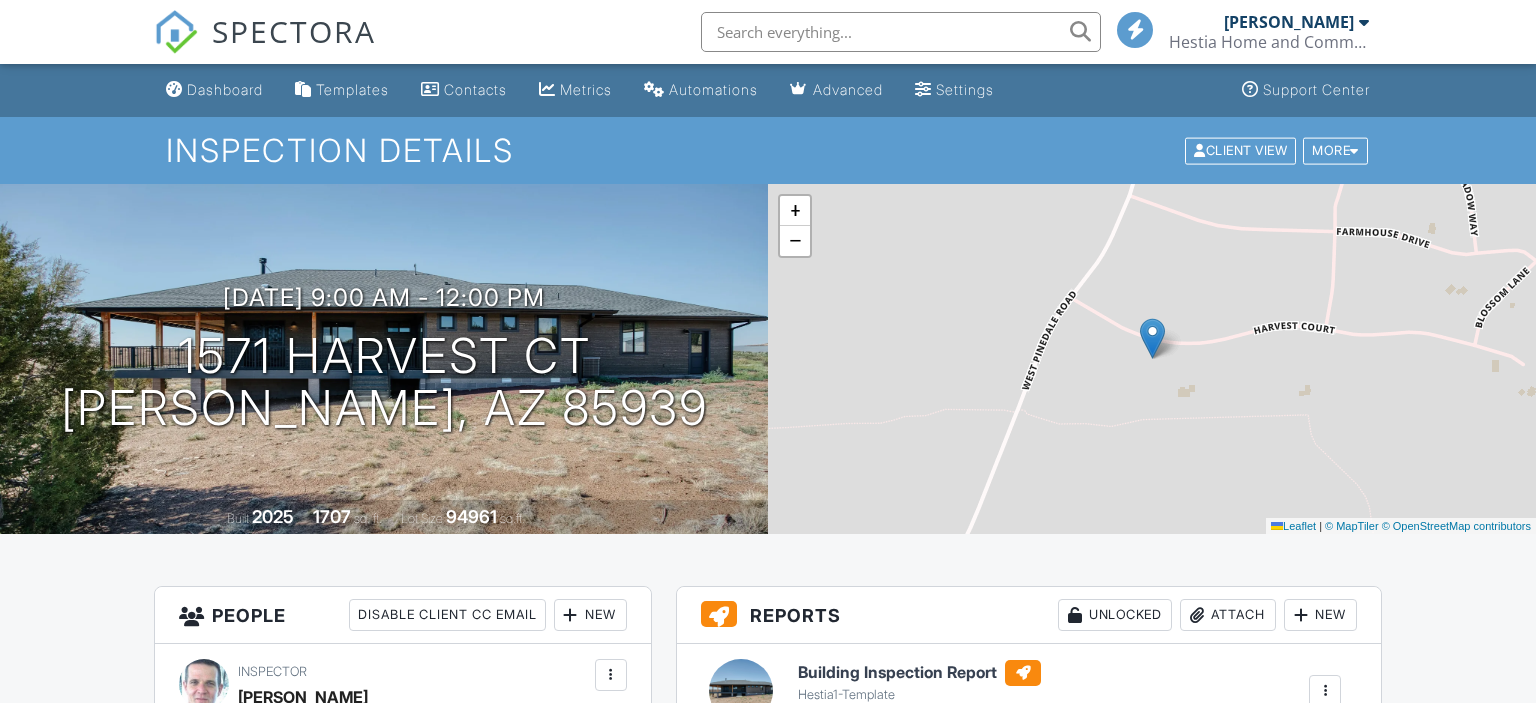 scroll, scrollTop: 0, scrollLeft: 0, axis: both 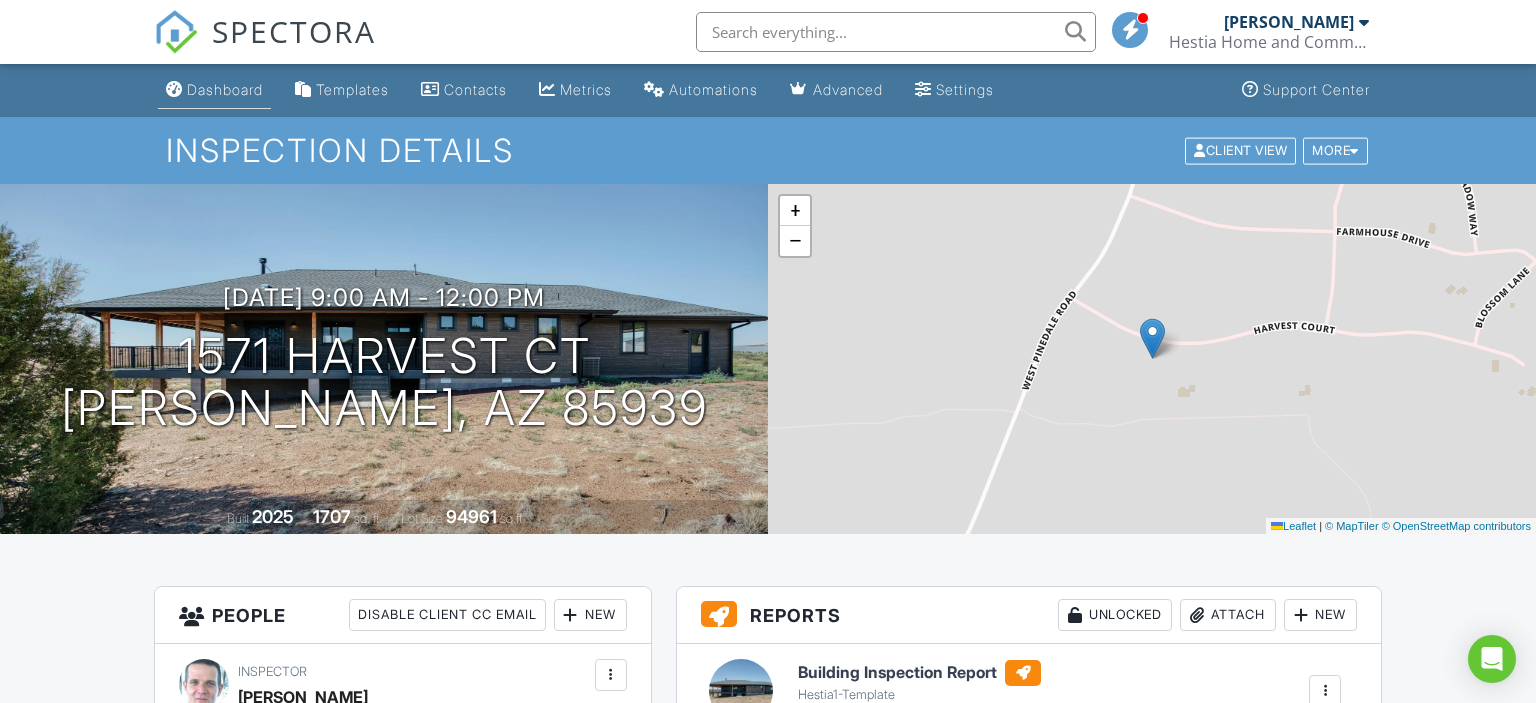 click on "Dashboard" at bounding box center (225, 89) 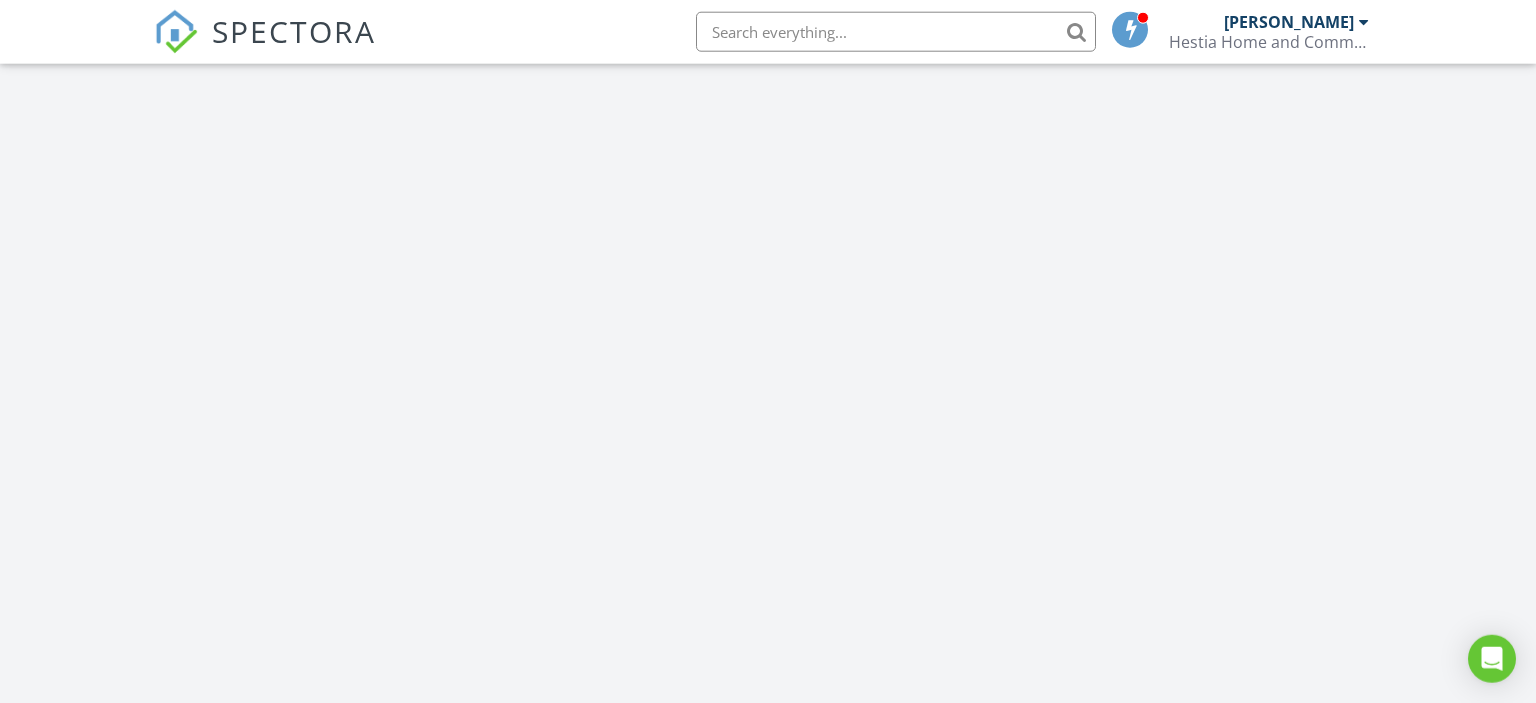 scroll, scrollTop: 528, scrollLeft: 0, axis: vertical 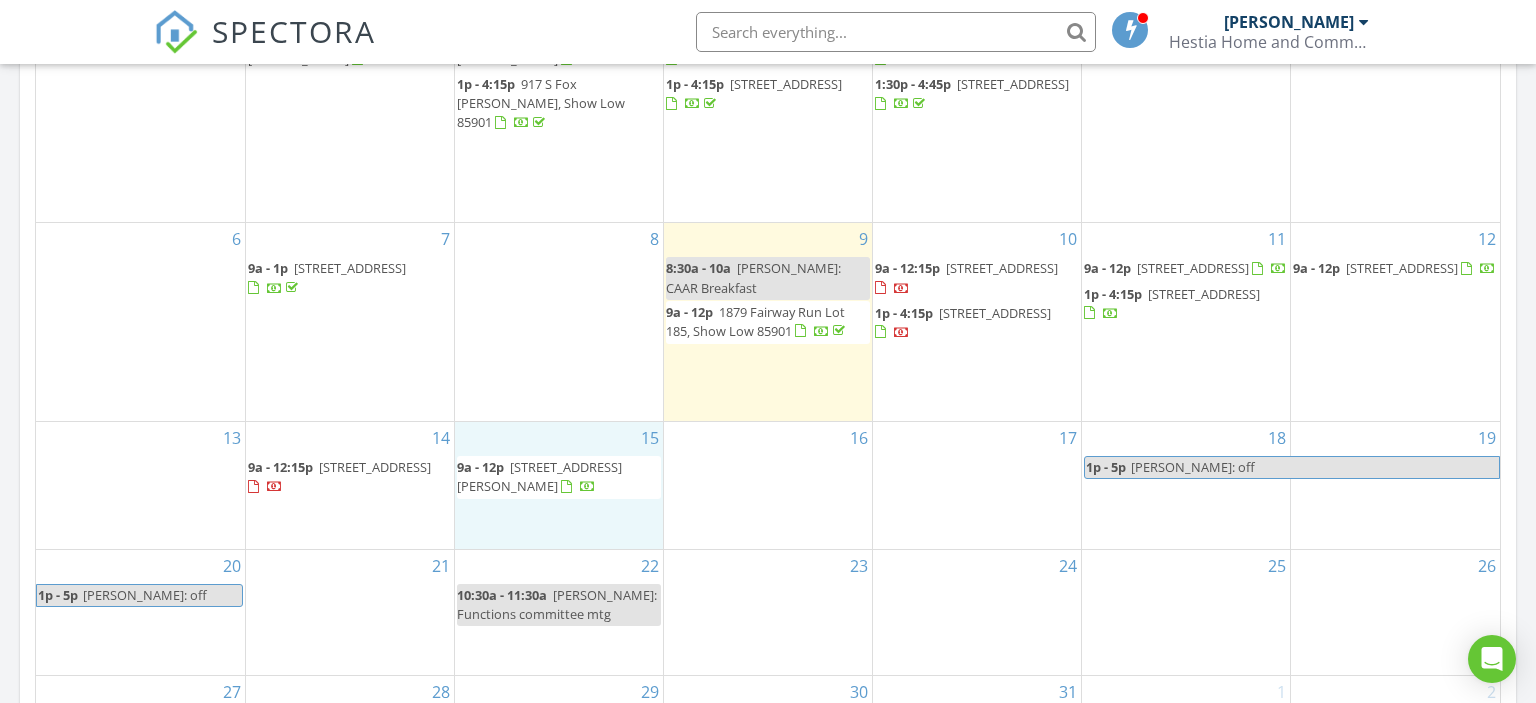 click on "15
9a - 12p
[STREET_ADDRESS][PERSON_NAME]" at bounding box center (558, 485) 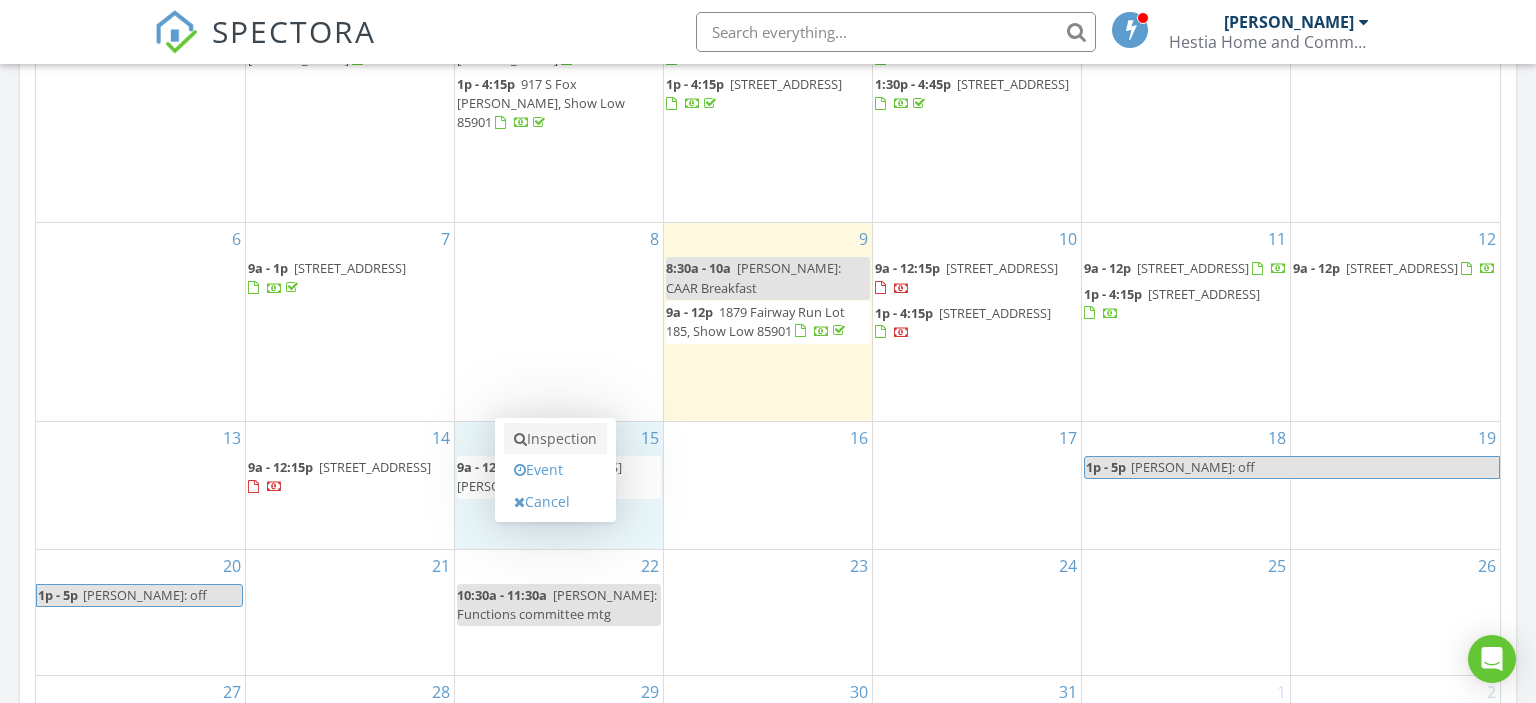 click on "Inspection" at bounding box center [555, 439] 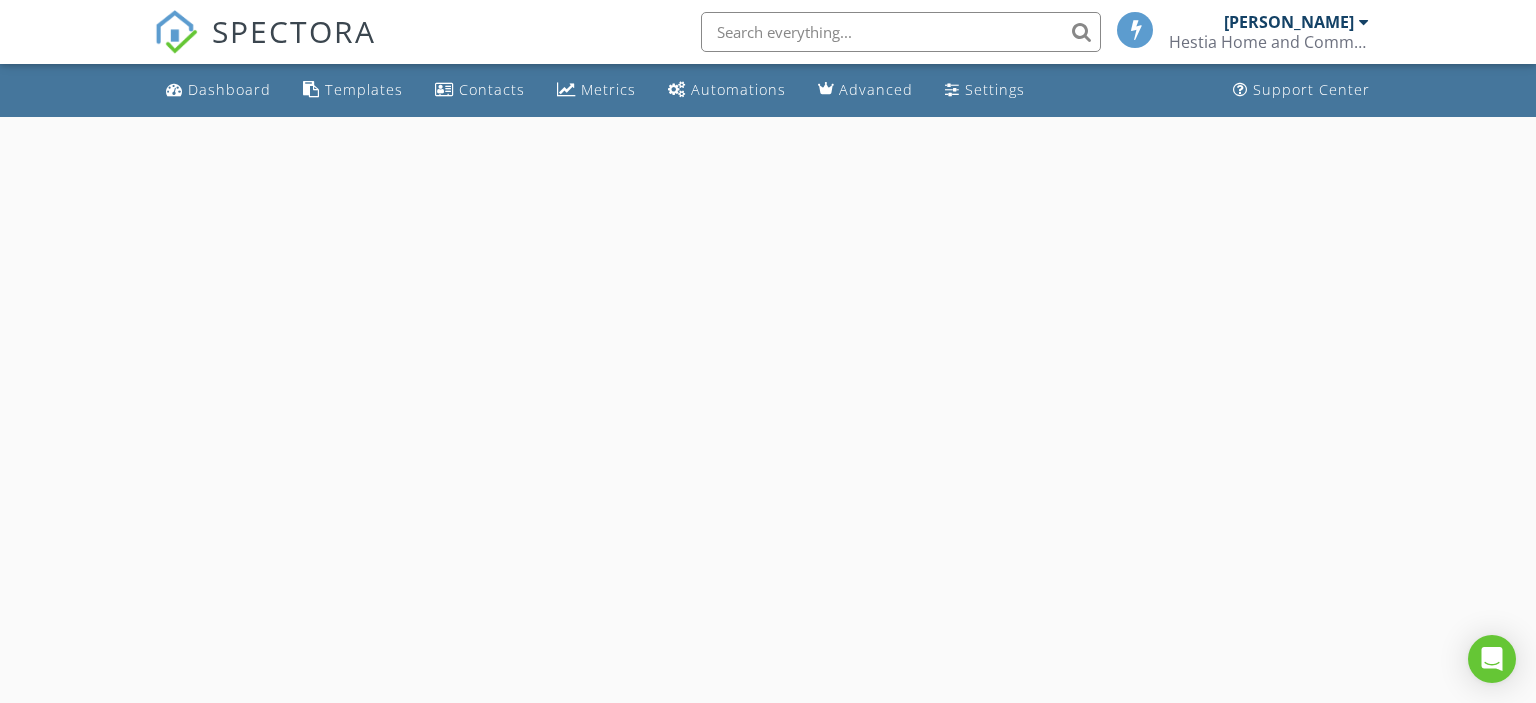 scroll, scrollTop: 0, scrollLeft: 0, axis: both 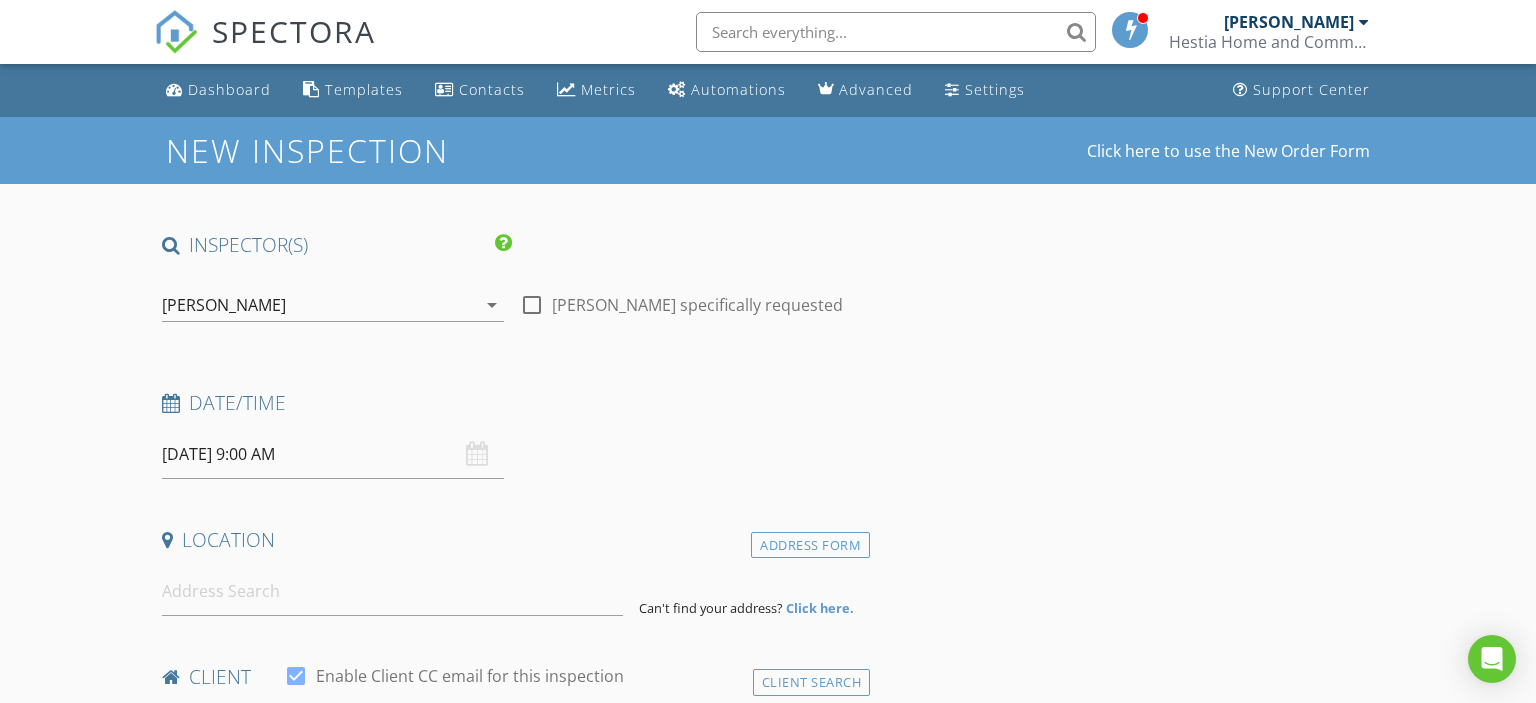 click on "[DATE] 9:00 AM" at bounding box center [333, 454] 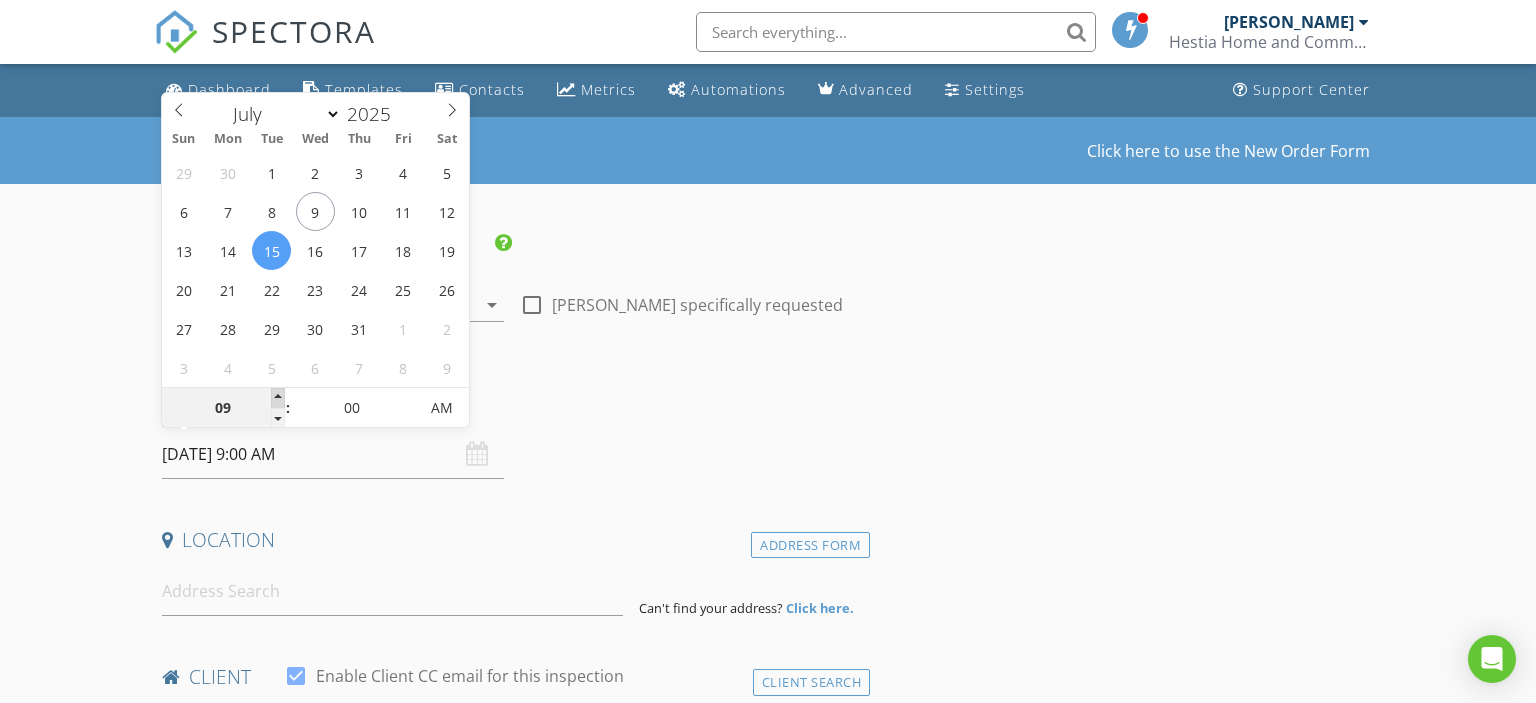 type on "10" 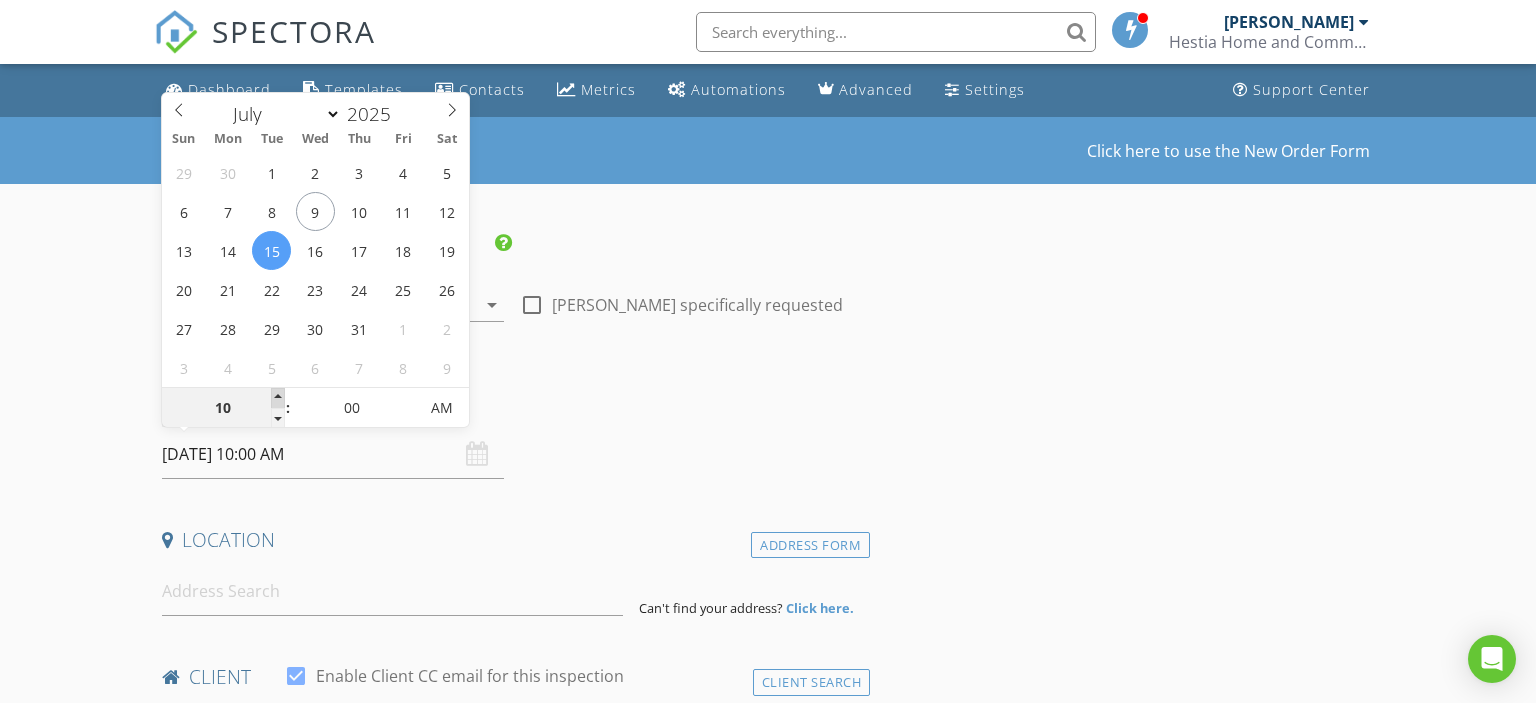 click at bounding box center [278, 398] 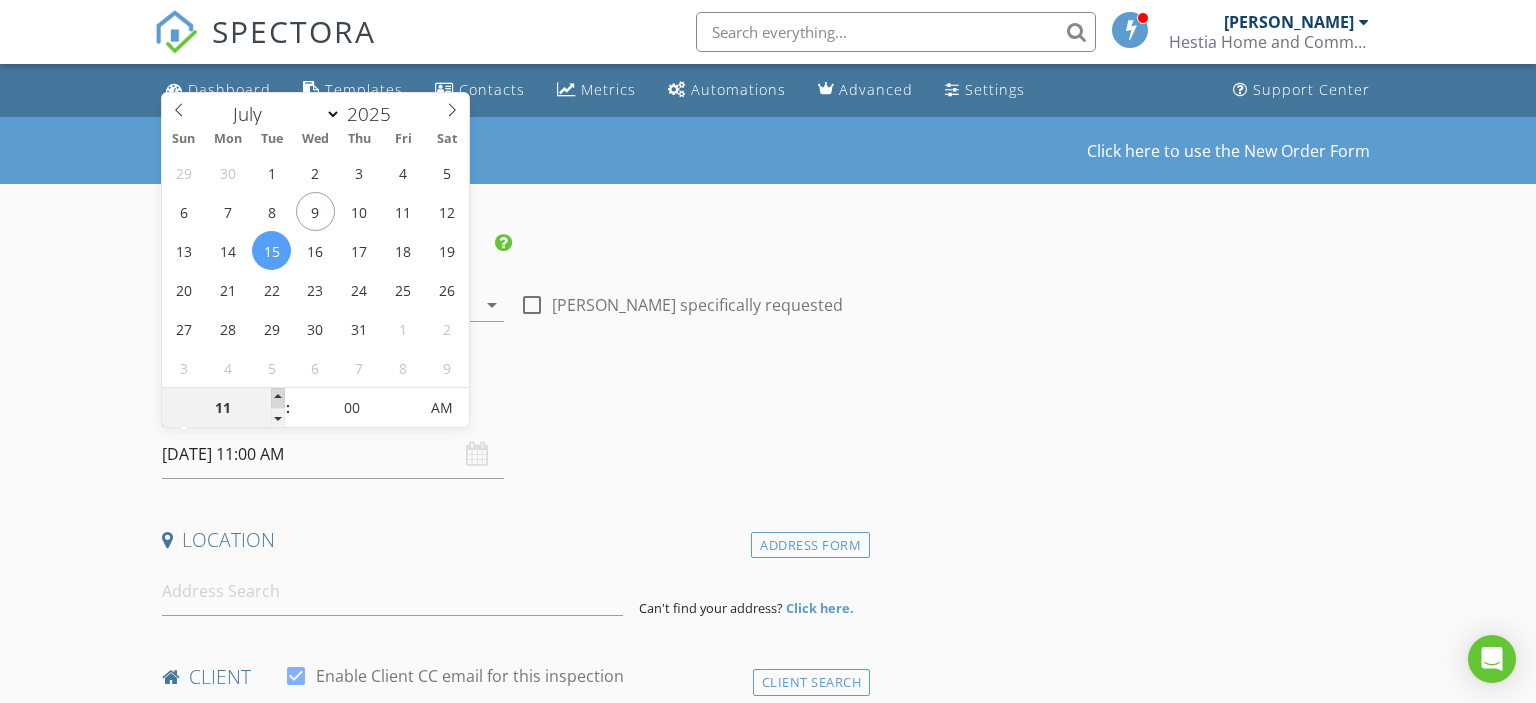 click at bounding box center [278, 398] 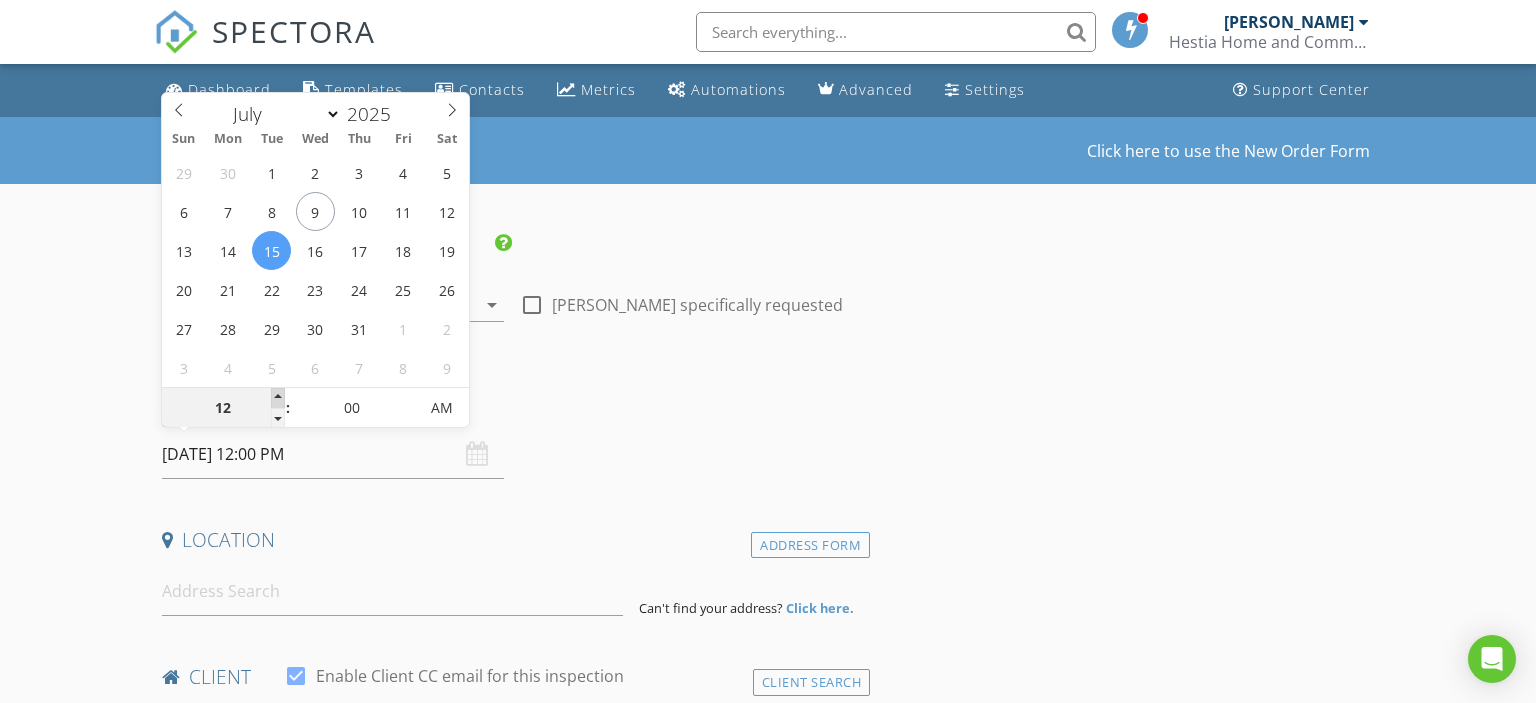 click at bounding box center (278, 398) 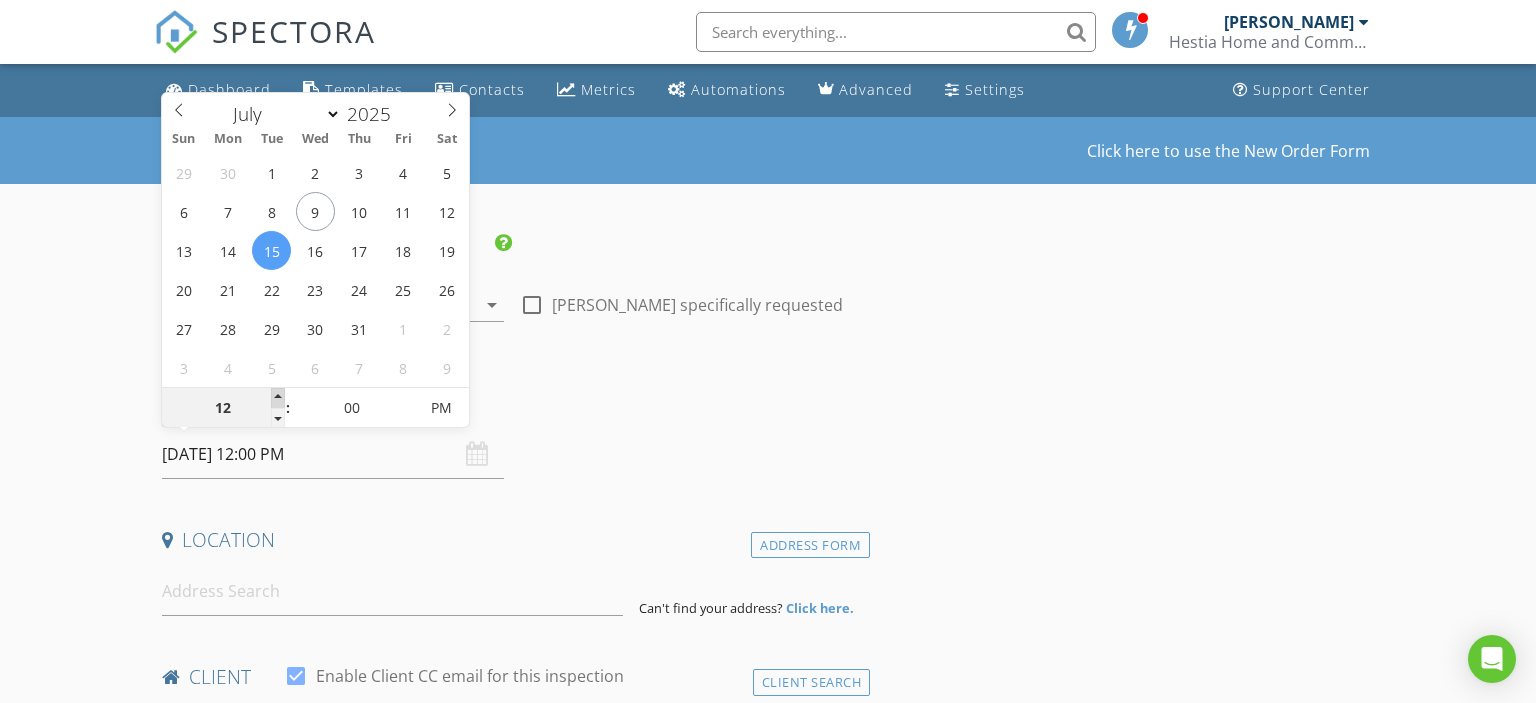 type on "01" 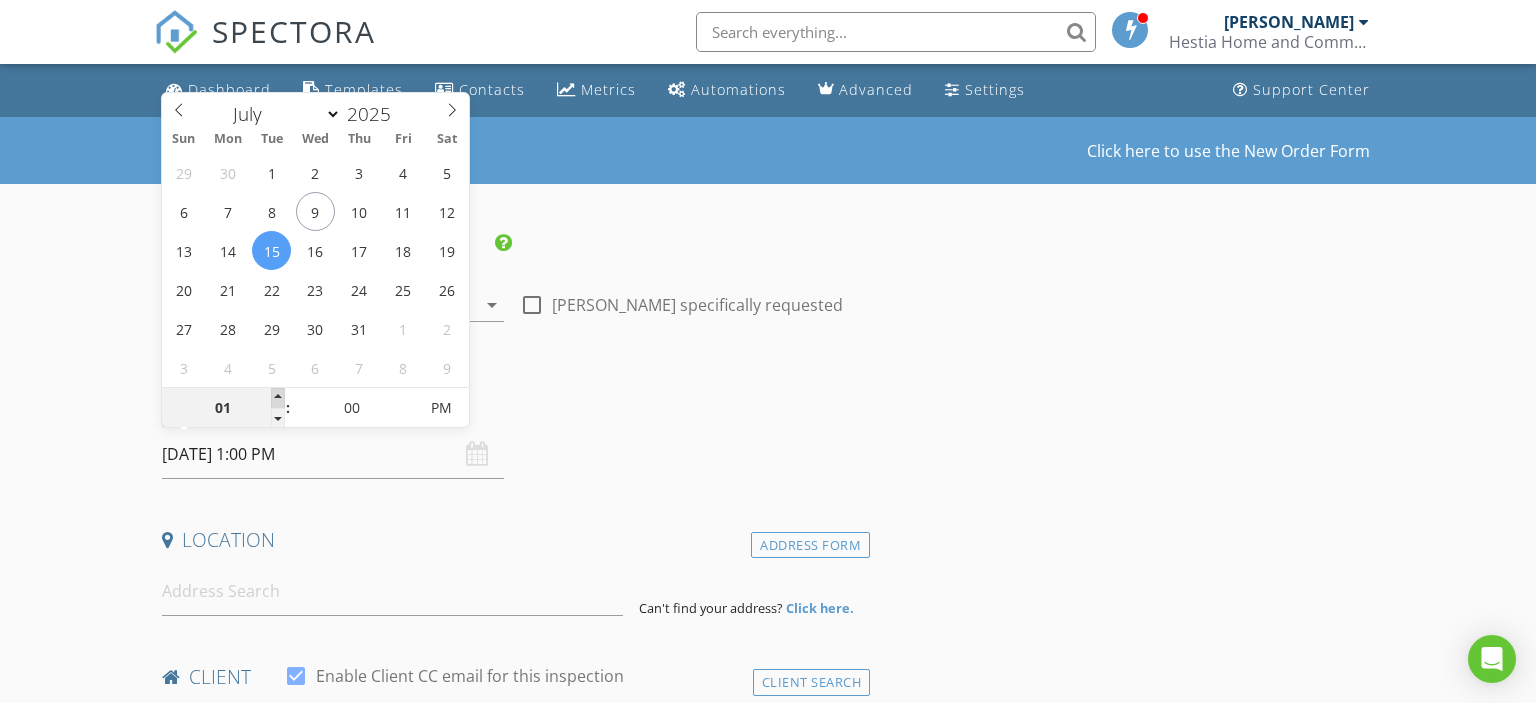 click at bounding box center (278, 398) 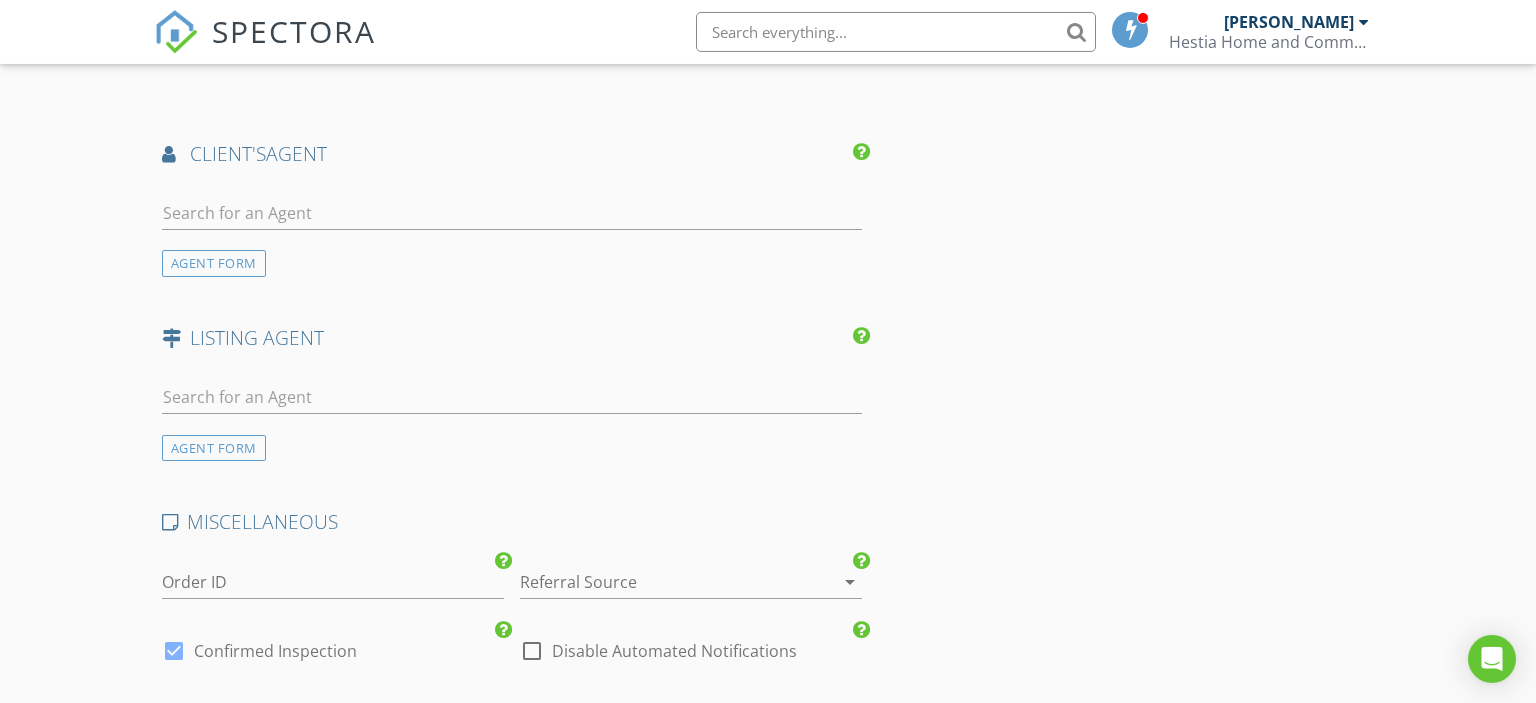 scroll, scrollTop: 2006, scrollLeft: 0, axis: vertical 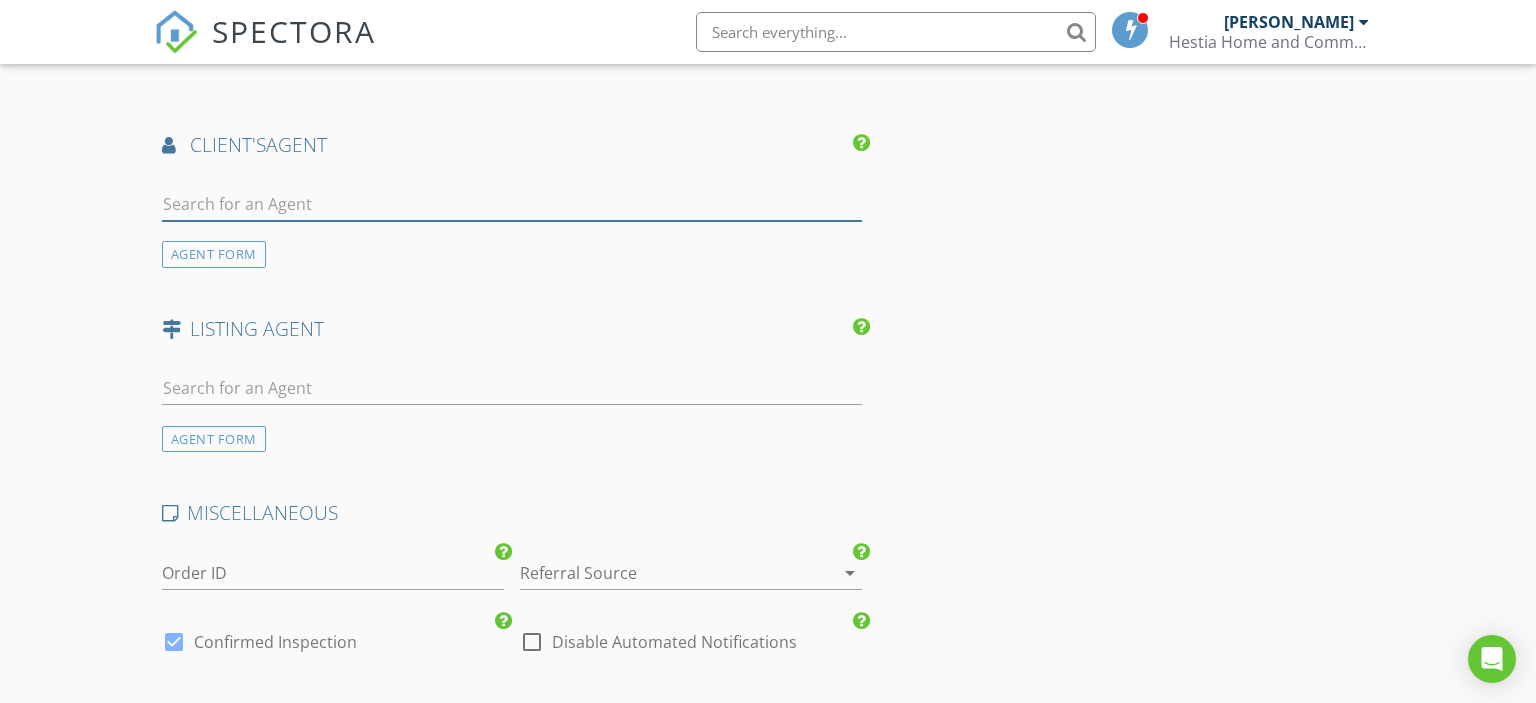 click at bounding box center [512, 204] 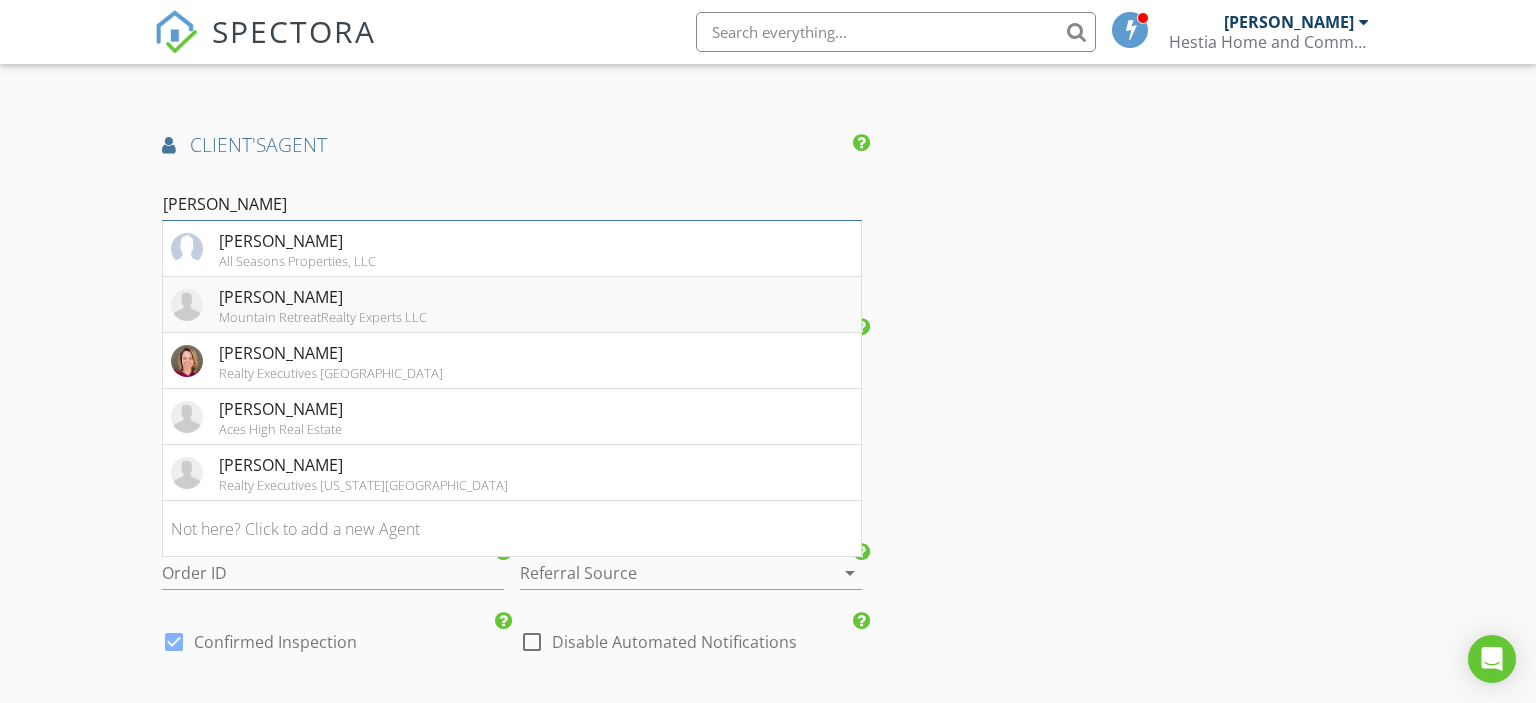 type on "[PERSON_NAME]" 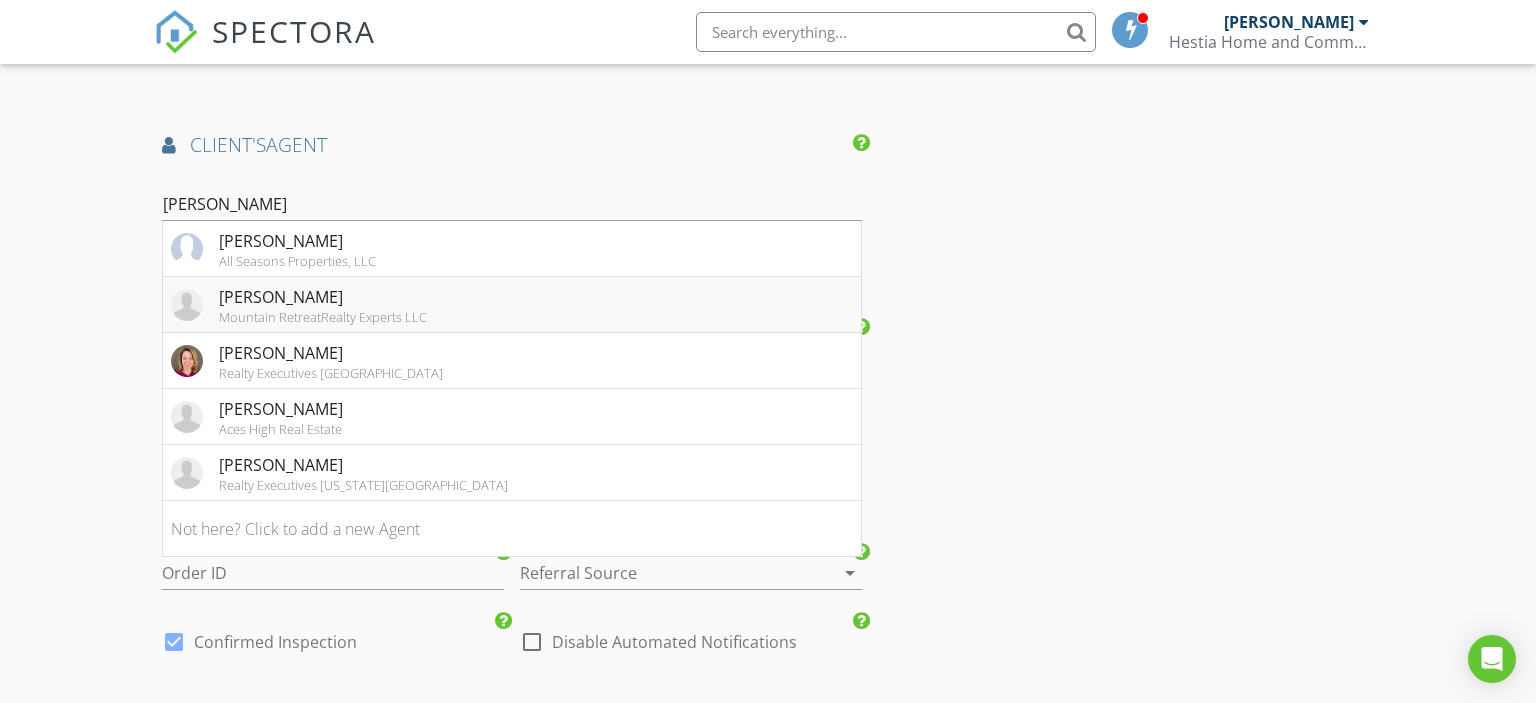 click on "[PERSON_NAME]" at bounding box center (323, 297) 